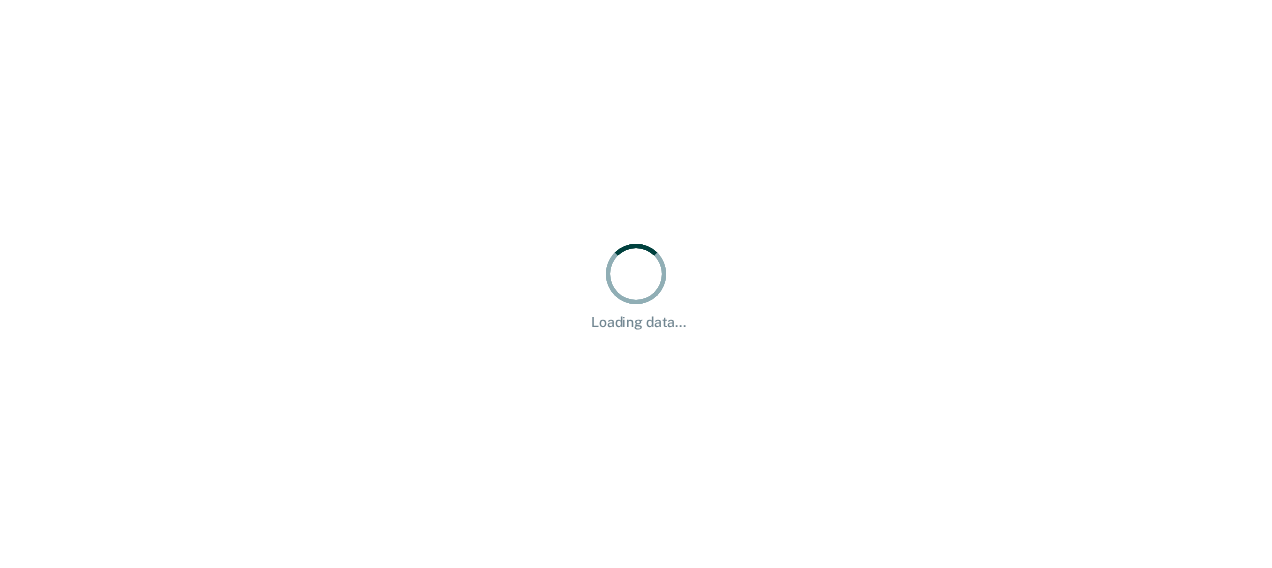 scroll, scrollTop: 0, scrollLeft: 0, axis: both 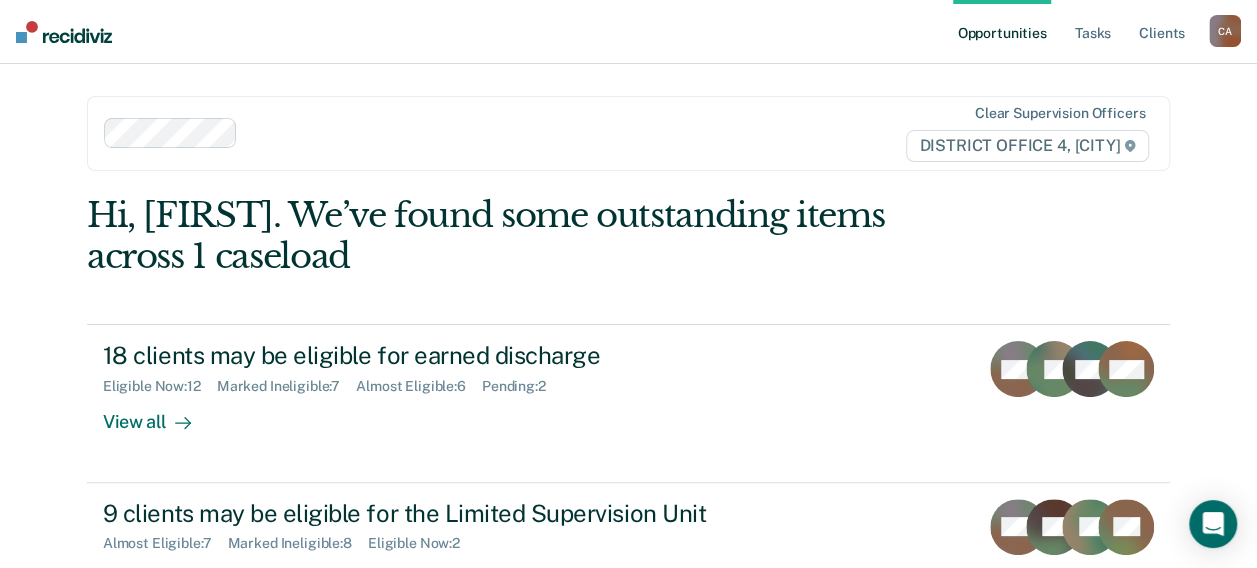 click on "Opportunities" at bounding box center (1001, 32) 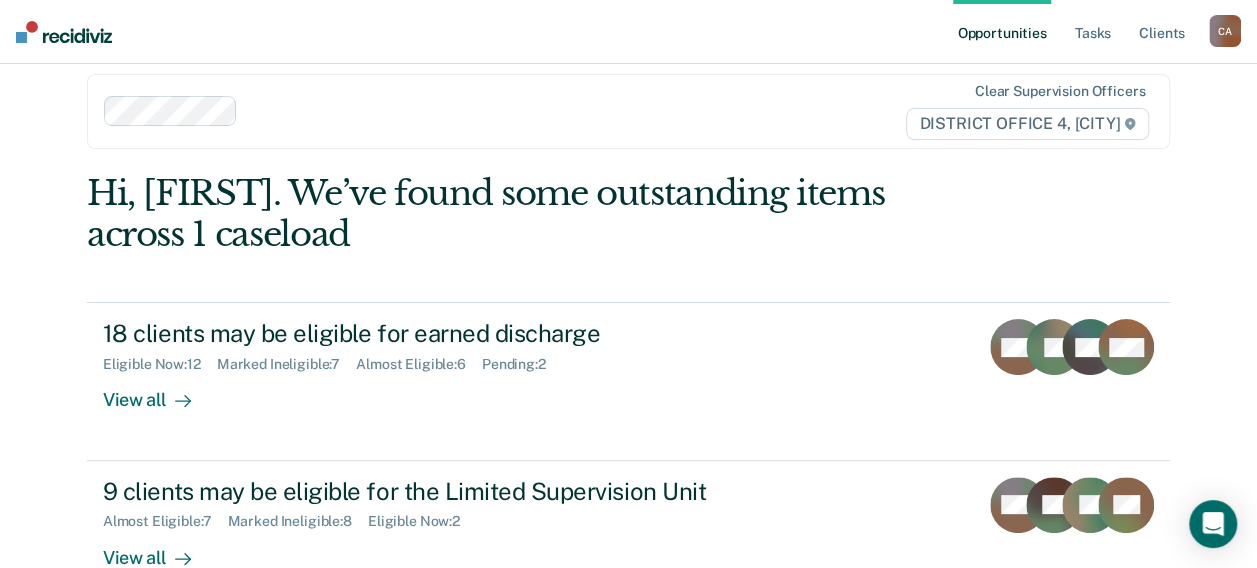 scroll, scrollTop: 0, scrollLeft: 0, axis: both 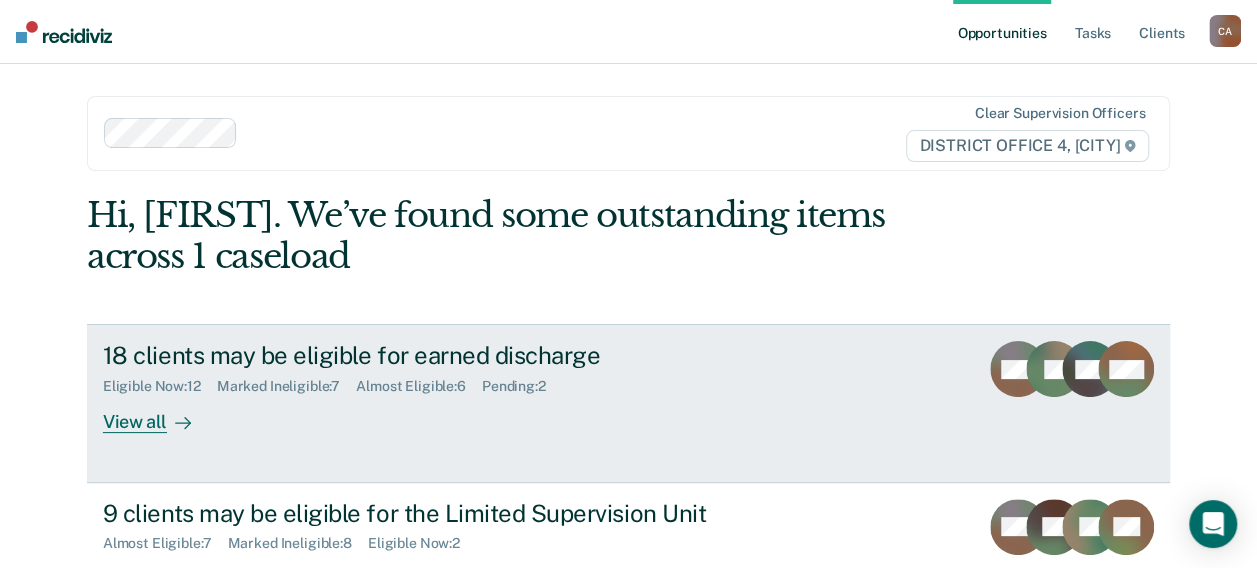 click on "Eligible Now :  12 Marked Ineligible :  7 Almost Eligible :  6 Pending :  2" at bounding box center [454, 382] 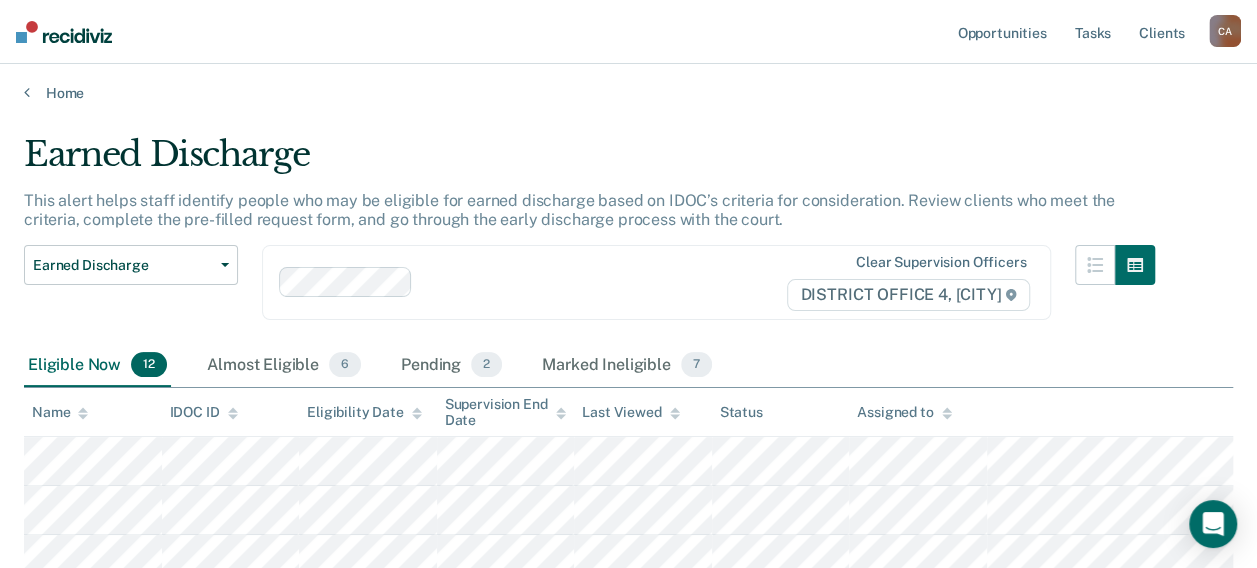 scroll, scrollTop: 0, scrollLeft: 0, axis: both 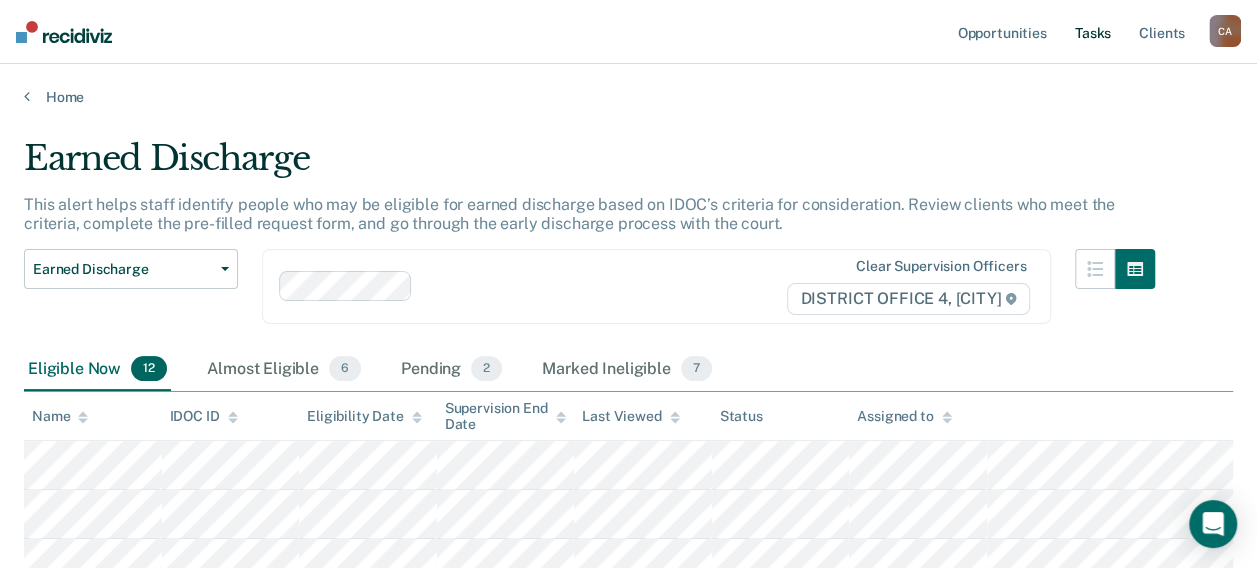 click on "Tasks" at bounding box center (1093, 32) 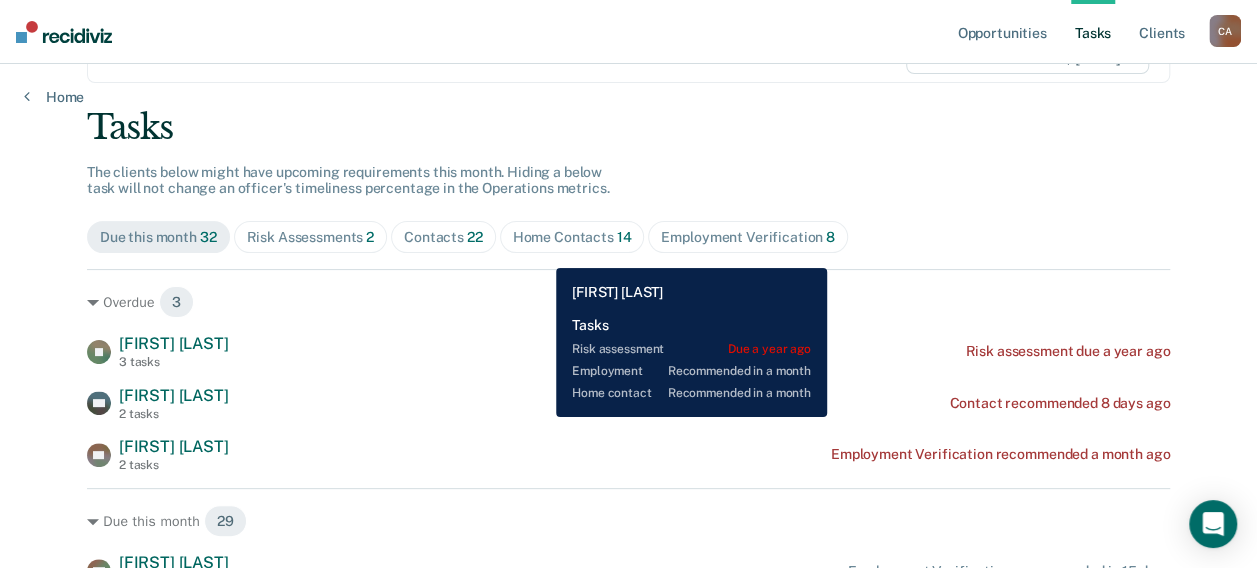 scroll, scrollTop: 200, scrollLeft: 0, axis: vertical 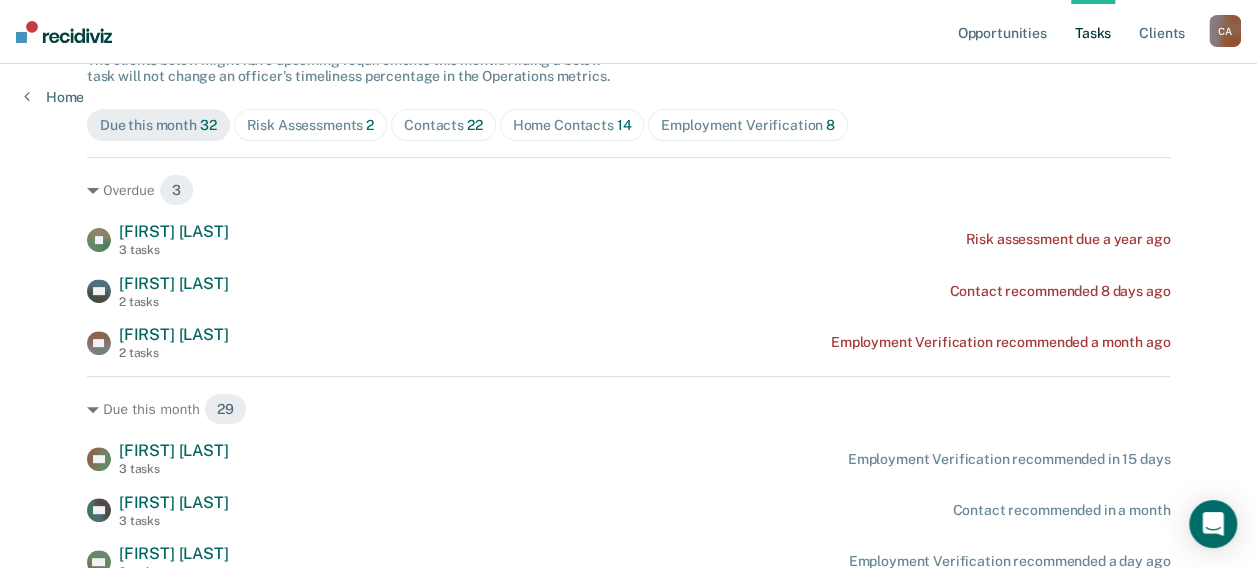 click on "Home Contacts   14" at bounding box center [572, 125] 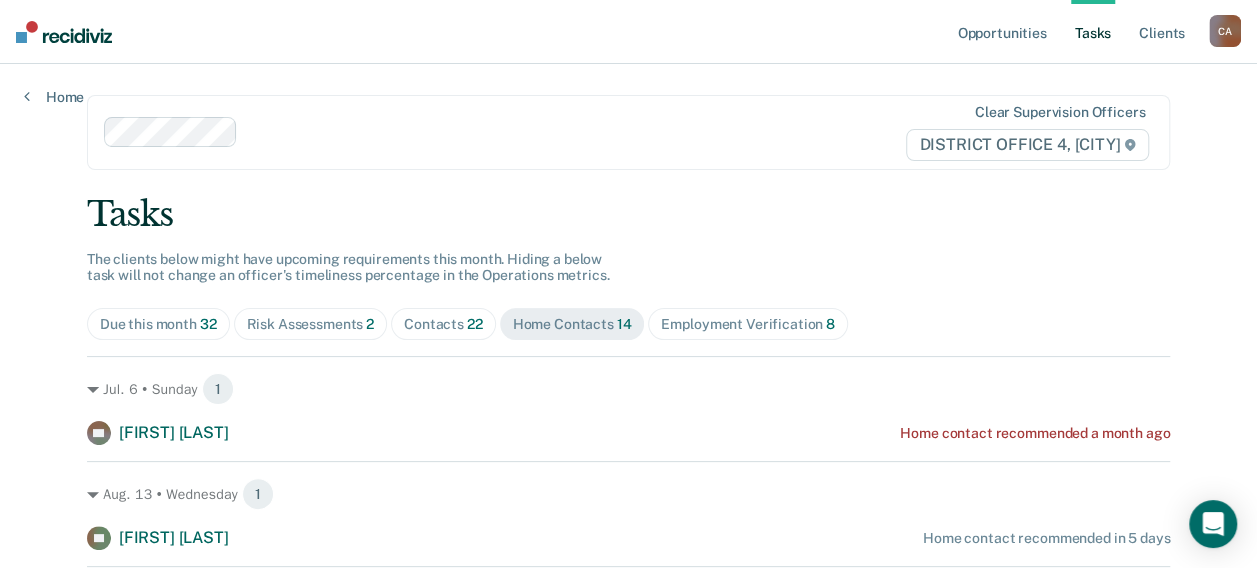 scroll, scrollTop: 0, scrollLeft: 0, axis: both 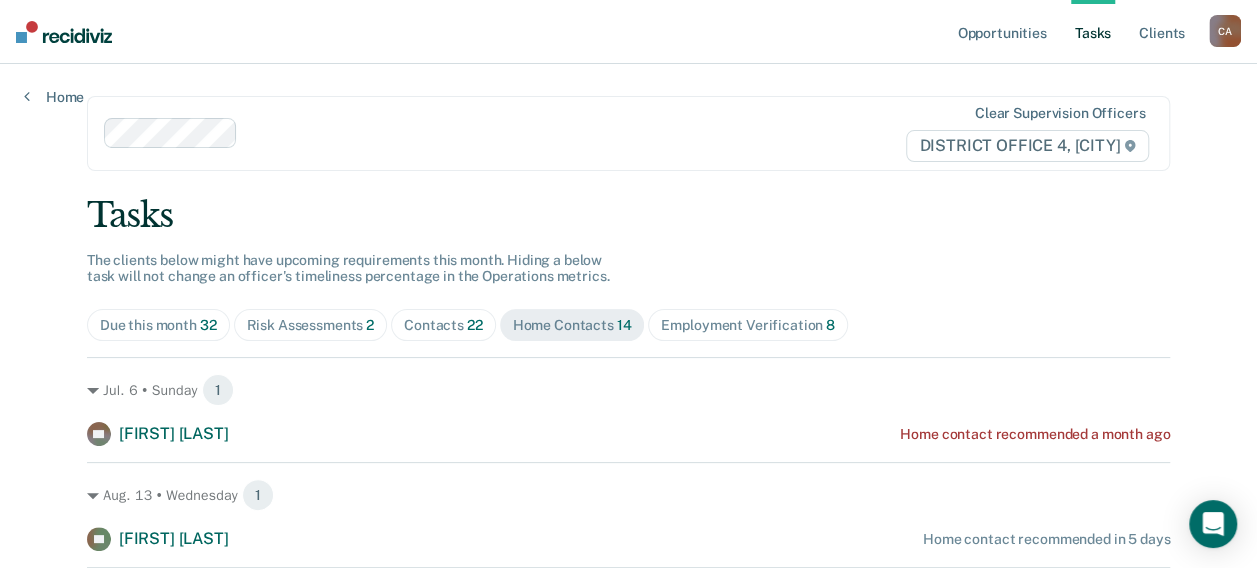 click on "Risk Assessments   2" at bounding box center (311, 325) 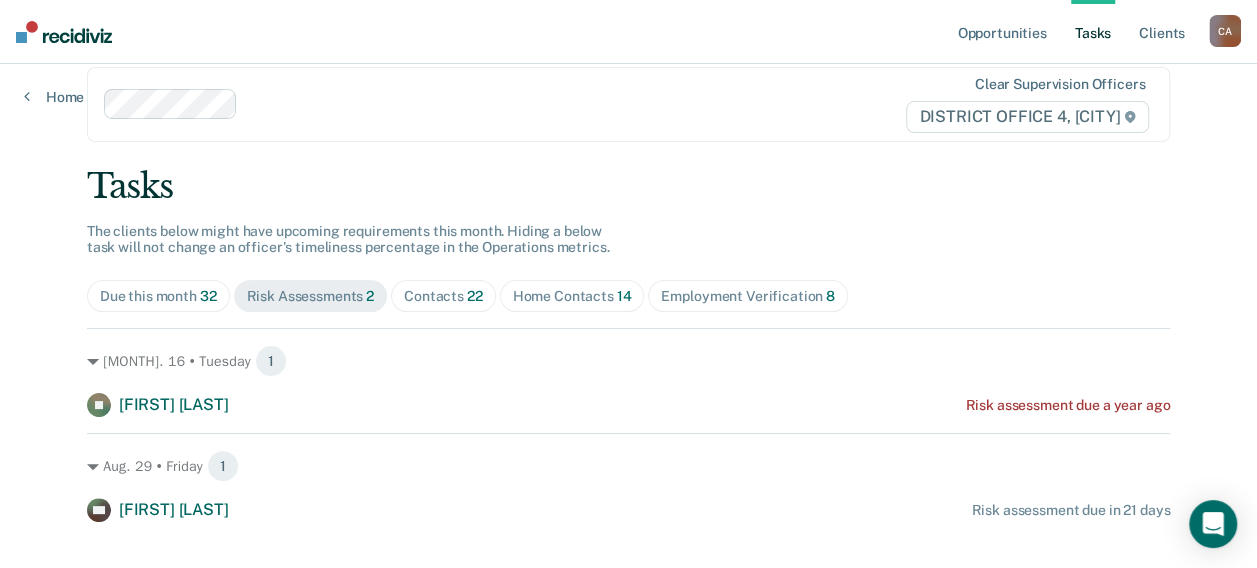 scroll, scrollTop: 0, scrollLeft: 0, axis: both 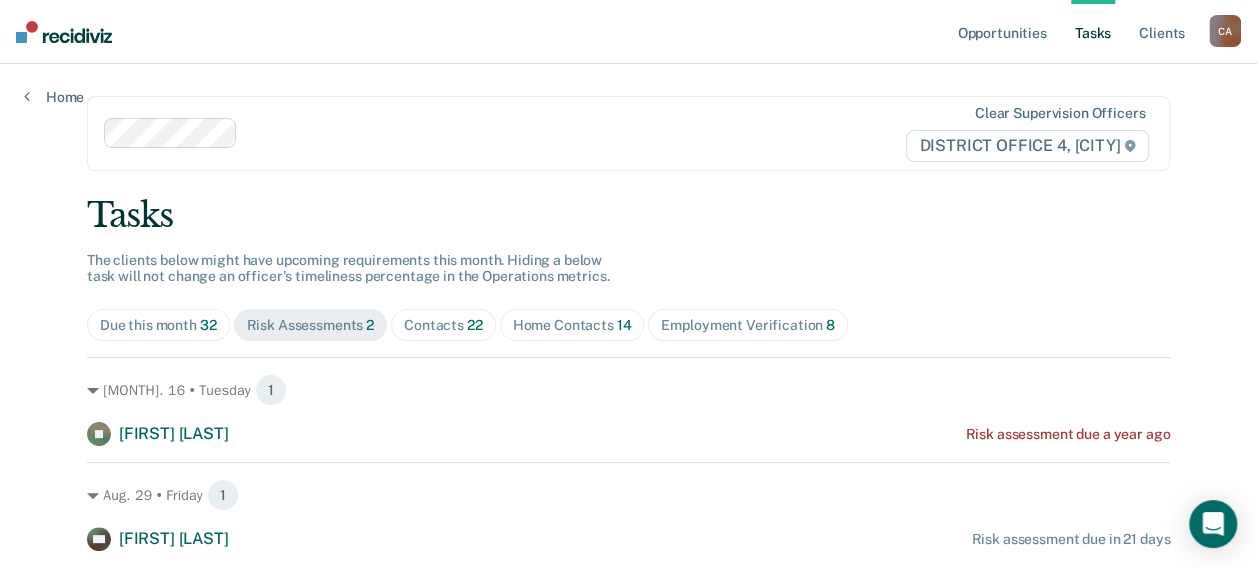 click on "Contacts   22" at bounding box center (443, 325) 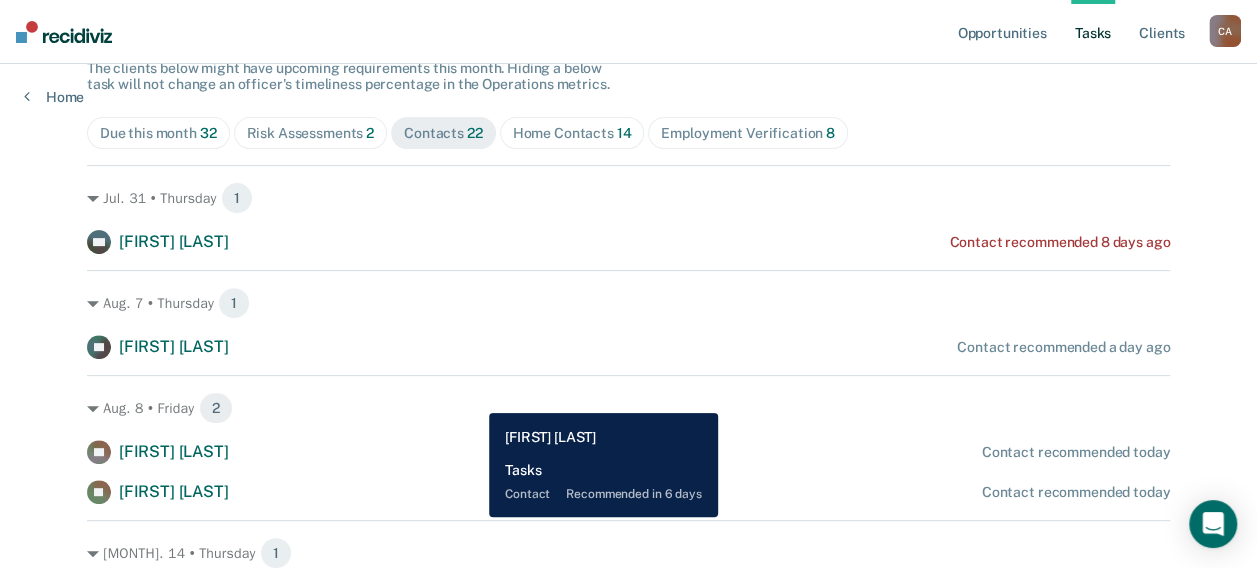 scroll, scrollTop: 0, scrollLeft: 0, axis: both 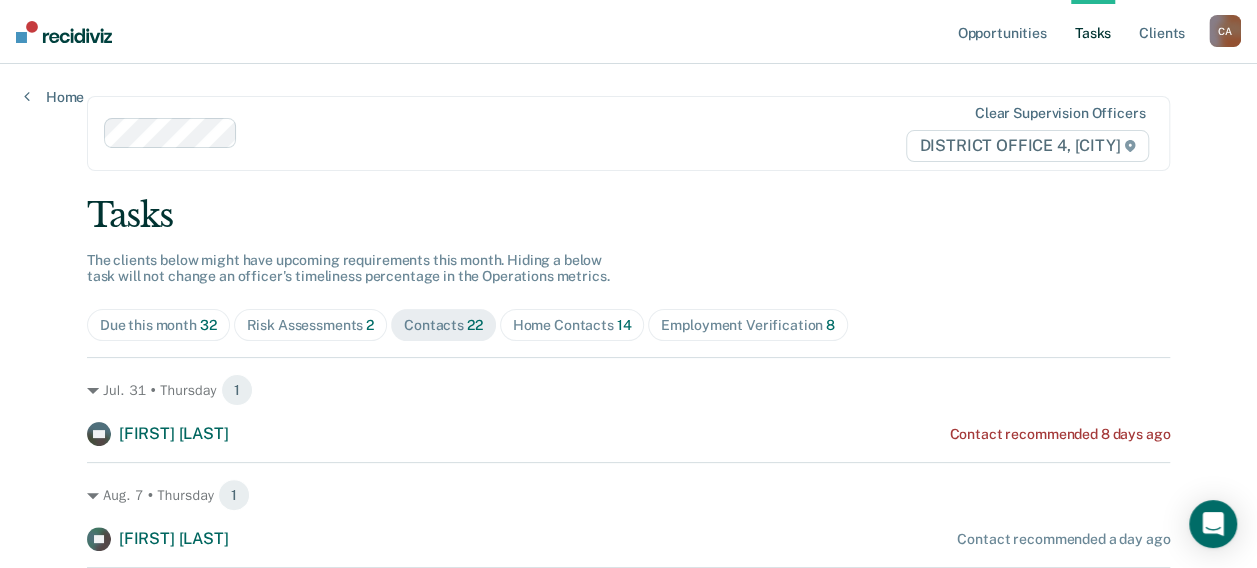 click on "Employment Verification   8" at bounding box center (748, 325) 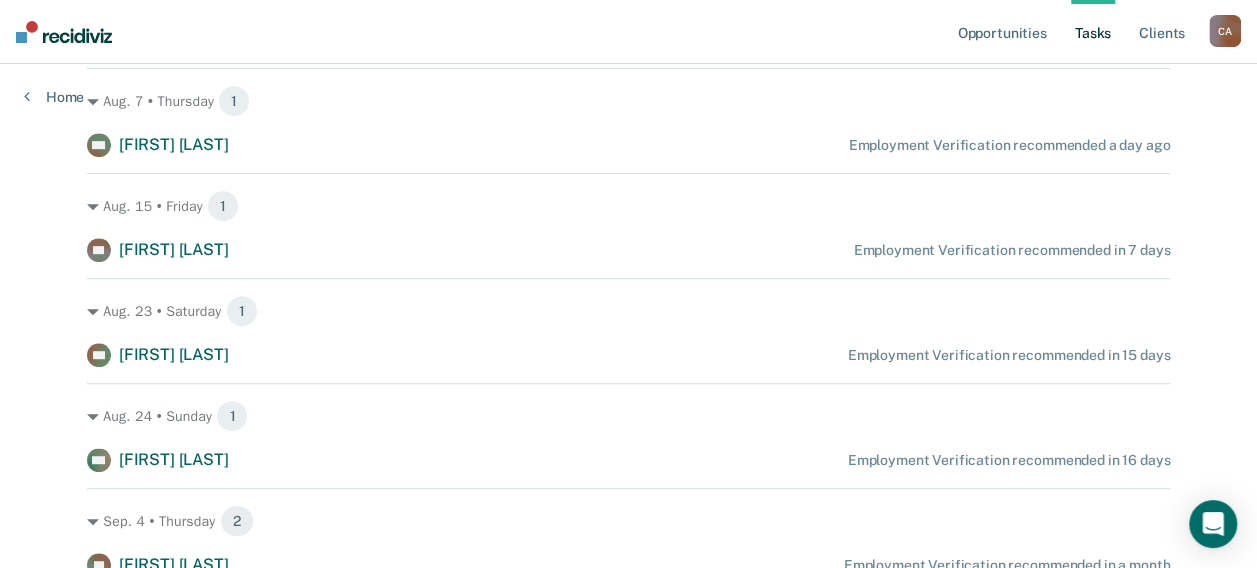 scroll, scrollTop: 0, scrollLeft: 0, axis: both 